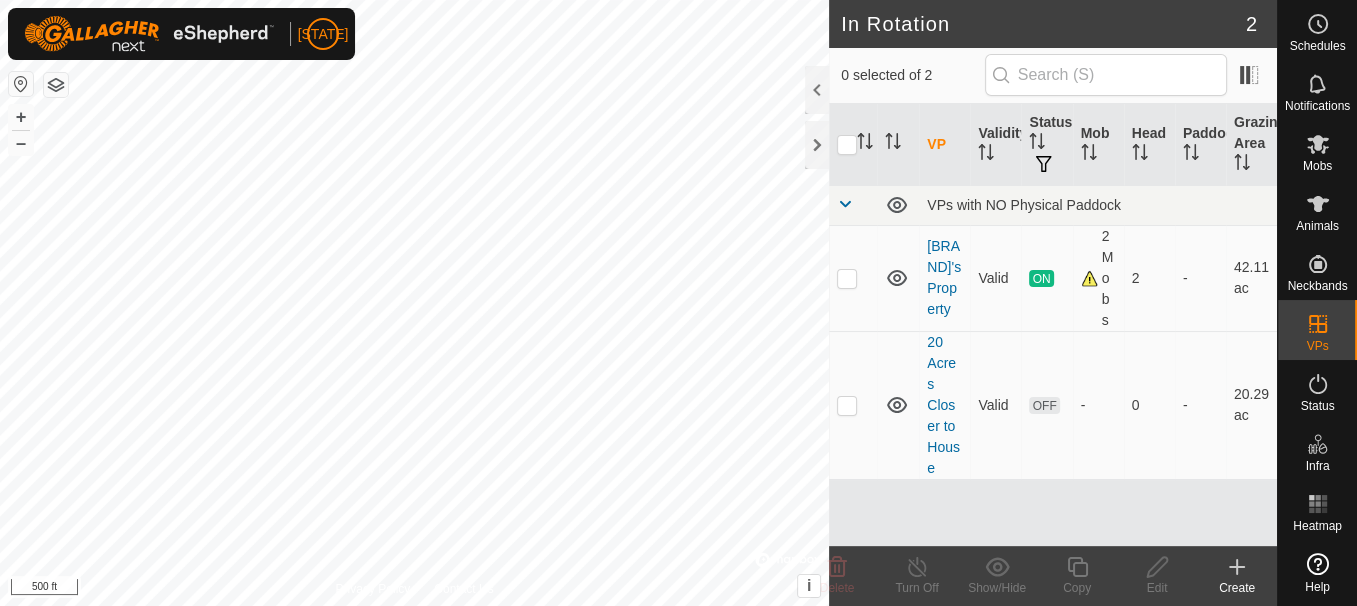 scroll, scrollTop: 0, scrollLeft: 0, axis: both 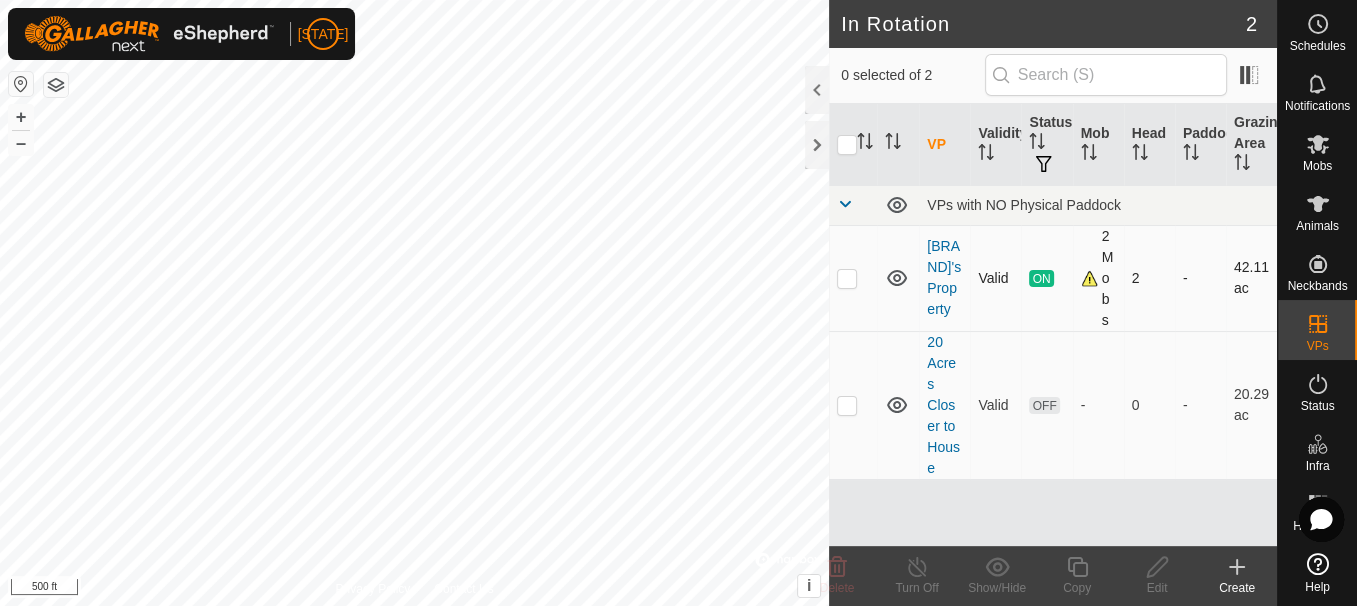 checkbox on "true" 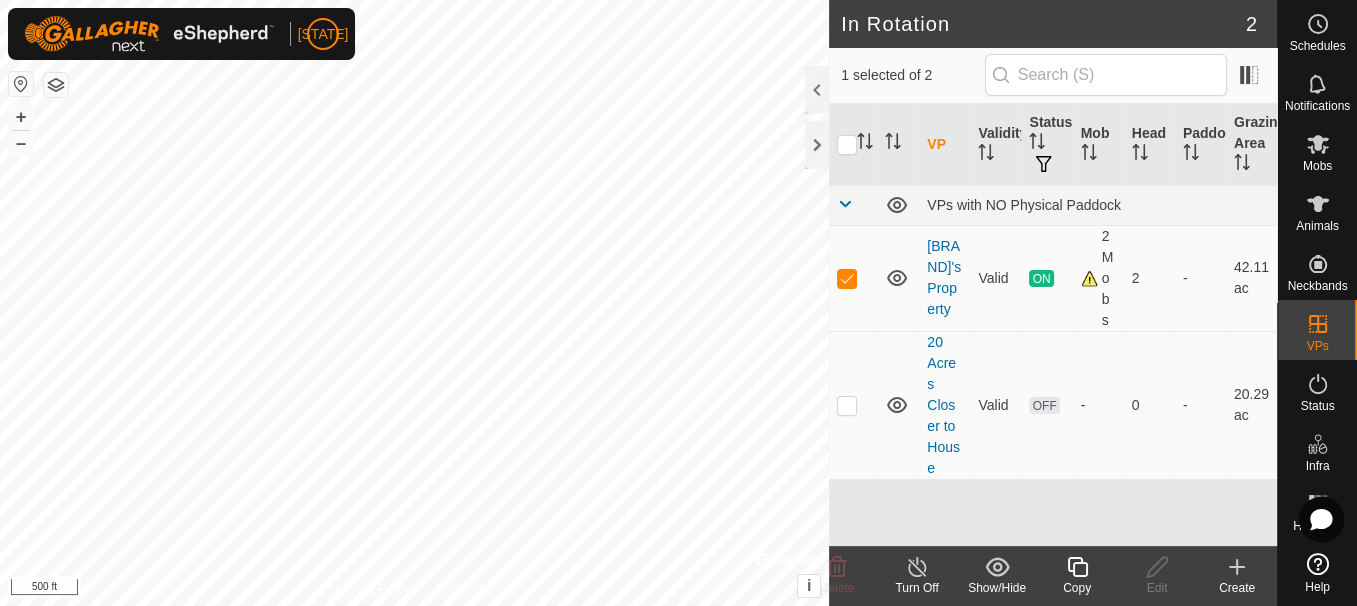 click 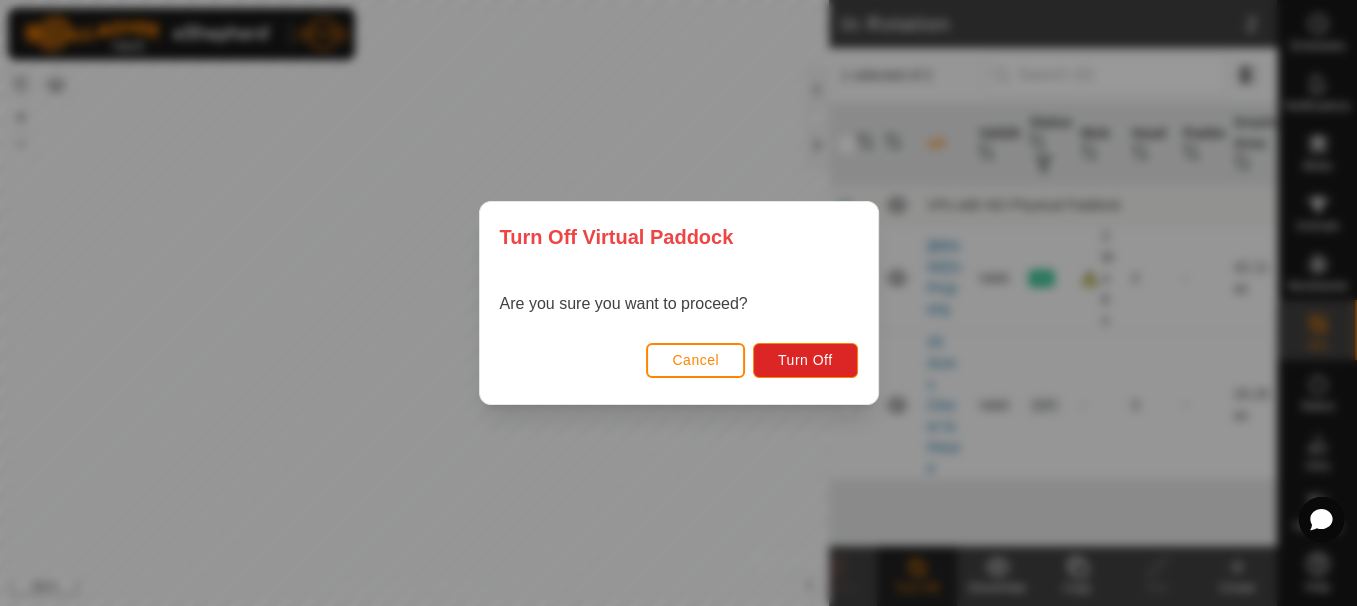 click on "Cancel Turn Off" at bounding box center (679, 370) 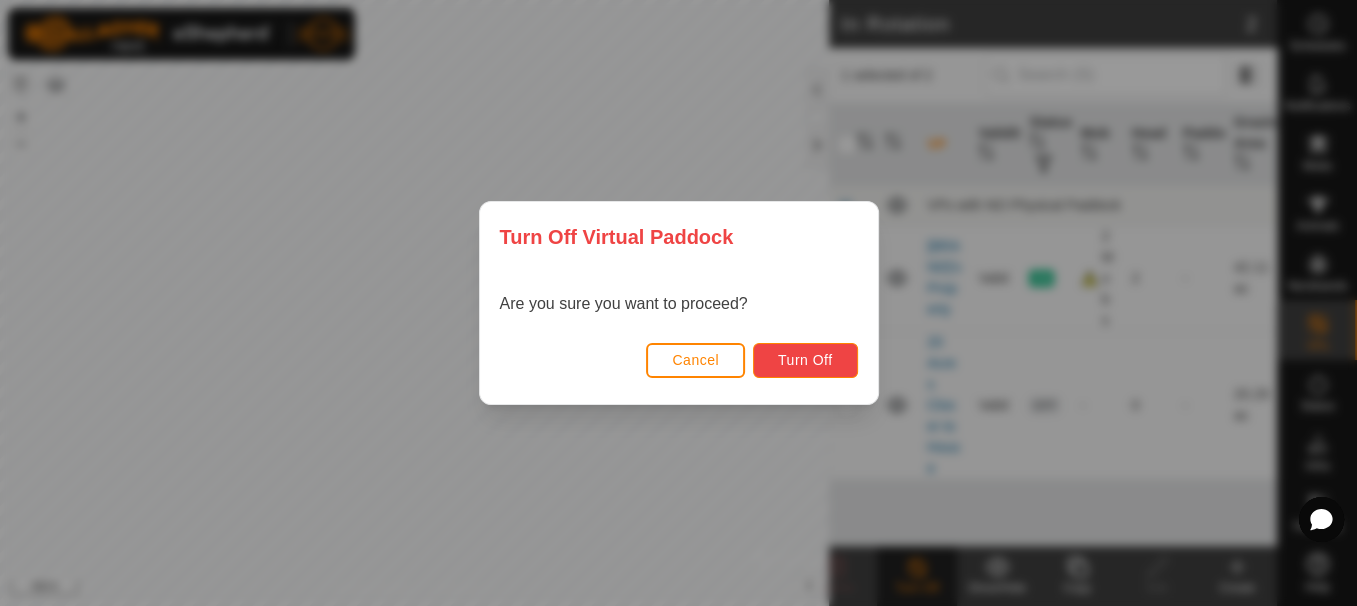 click on "Turn Off" at bounding box center (805, 360) 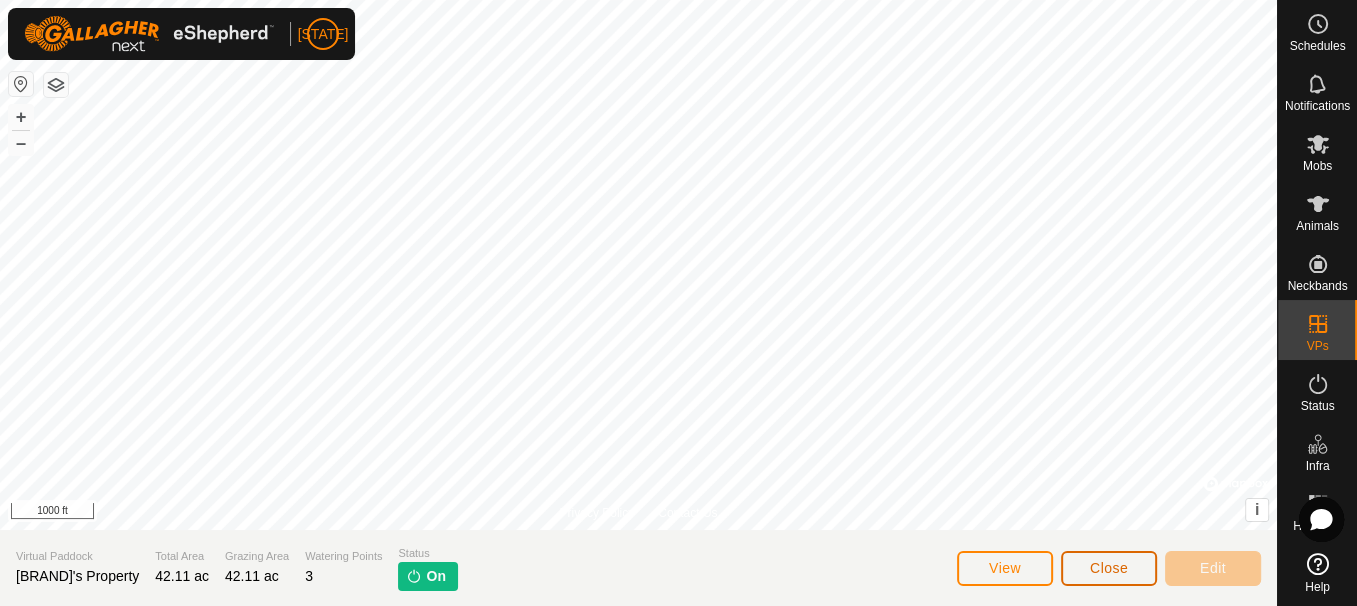 click on "Close" 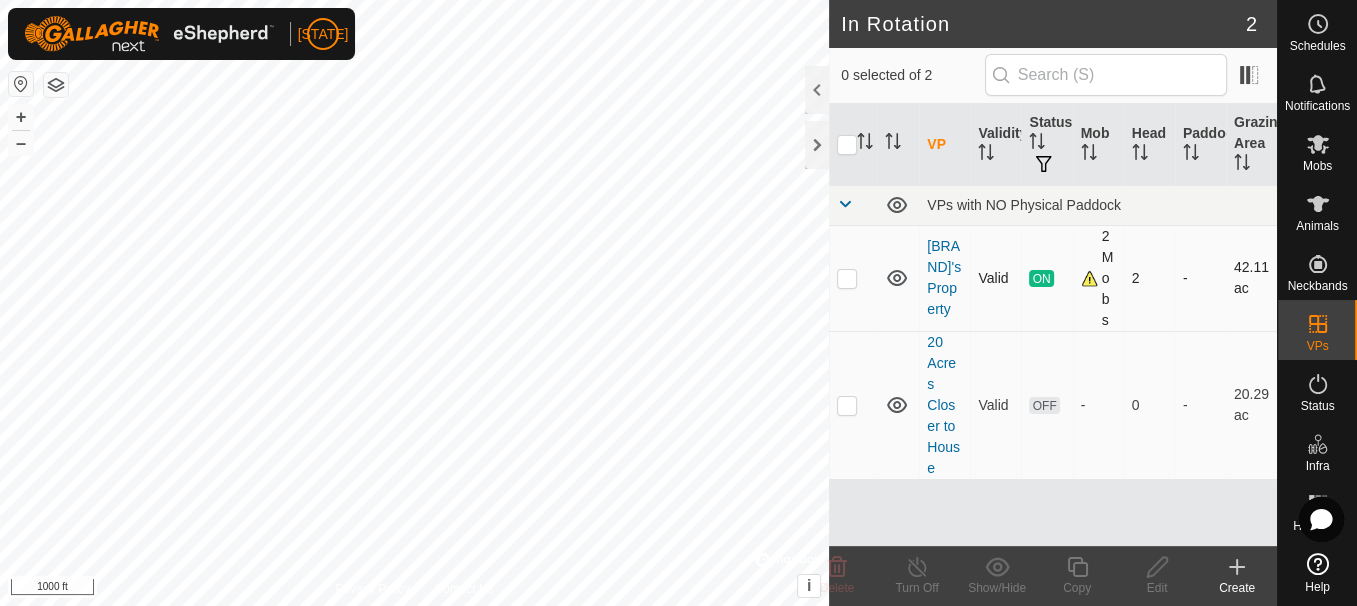 click at bounding box center [847, 278] 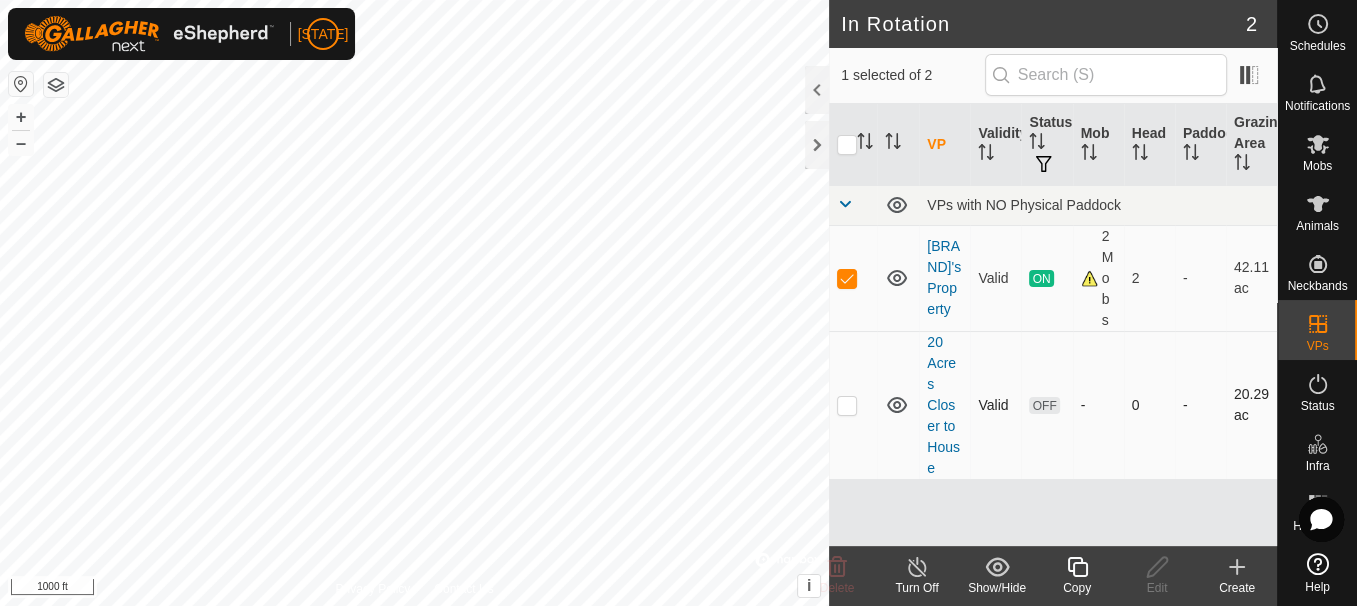click at bounding box center [853, 405] 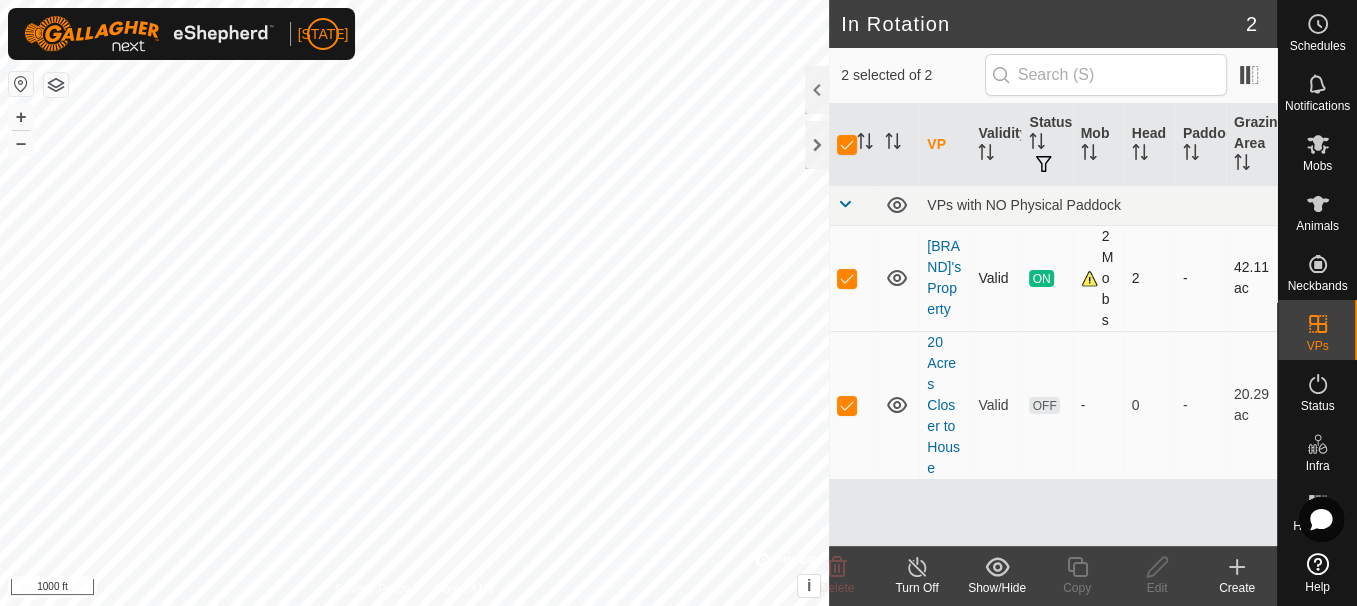 click at bounding box center [847, 278] 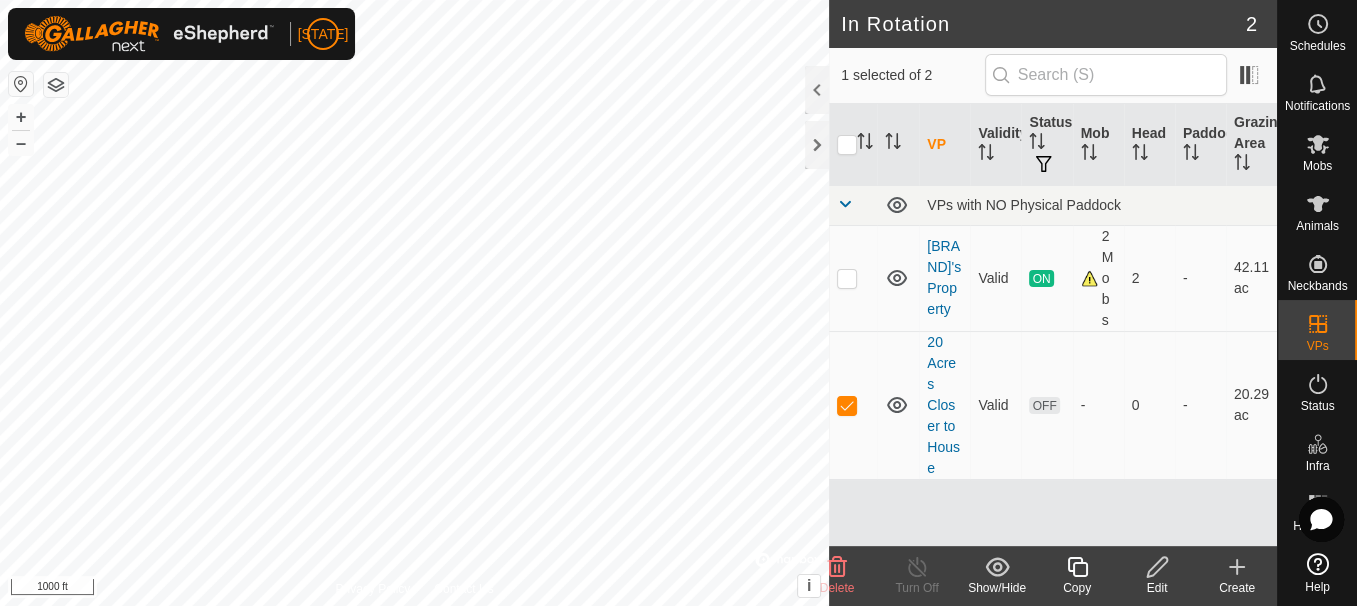 click 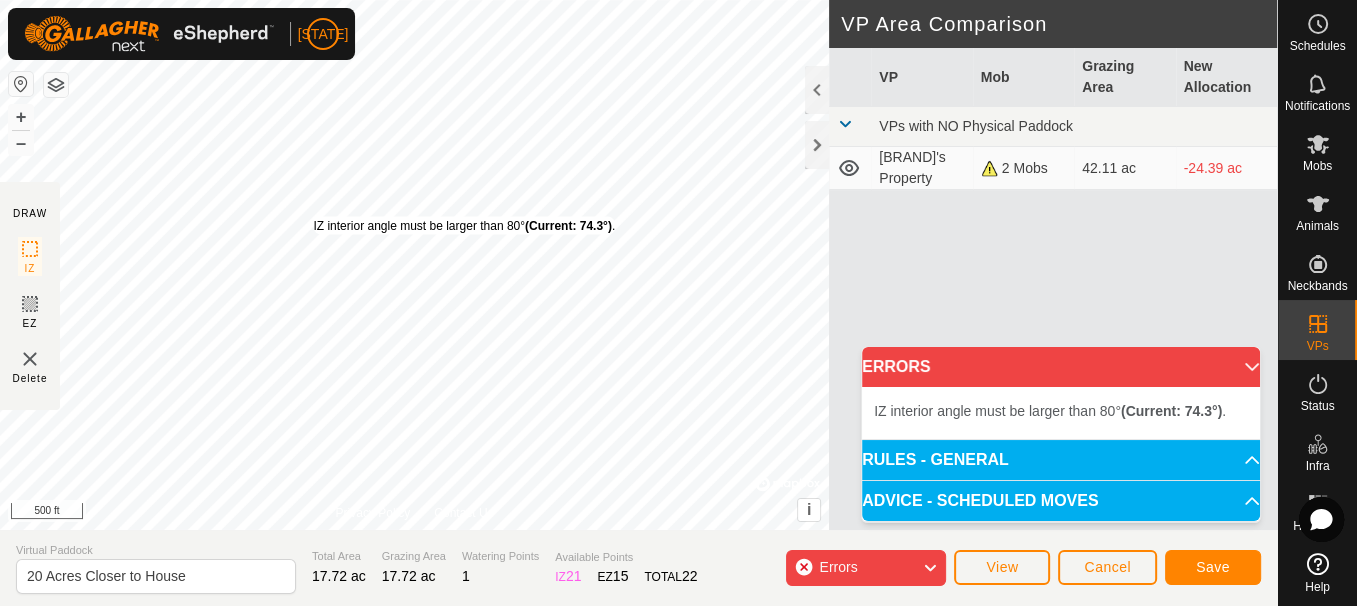click on "IZ interior angle must be larger than 80°  (Current: 74.3°) . + – ⇧ i ©  Mapbox , ©  OpenStreetMap ,  Improve this map 500 ft" at bounding box center (414, 265) 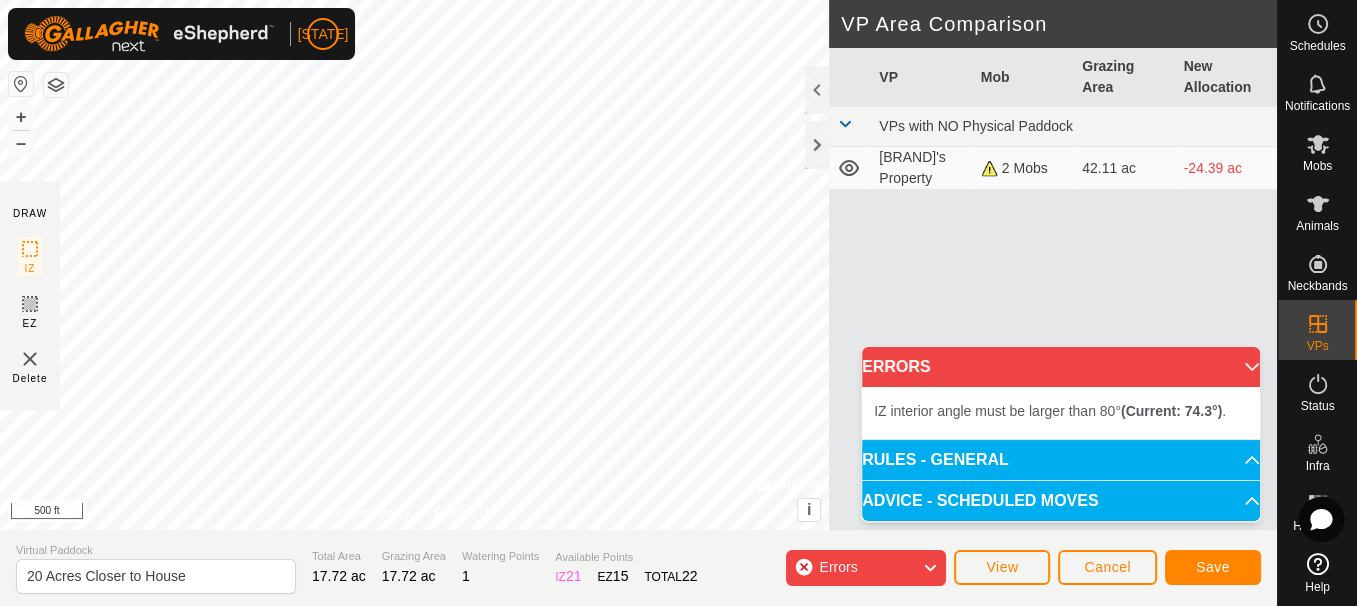 click on "IZ interior angle must be larger than 80°  (Current: 74.3°) . + – ⇧ i ©  Mapbox , ©  OpenStreetMap ,  Improve this map 500 ft" at bounding box center (414, 265) 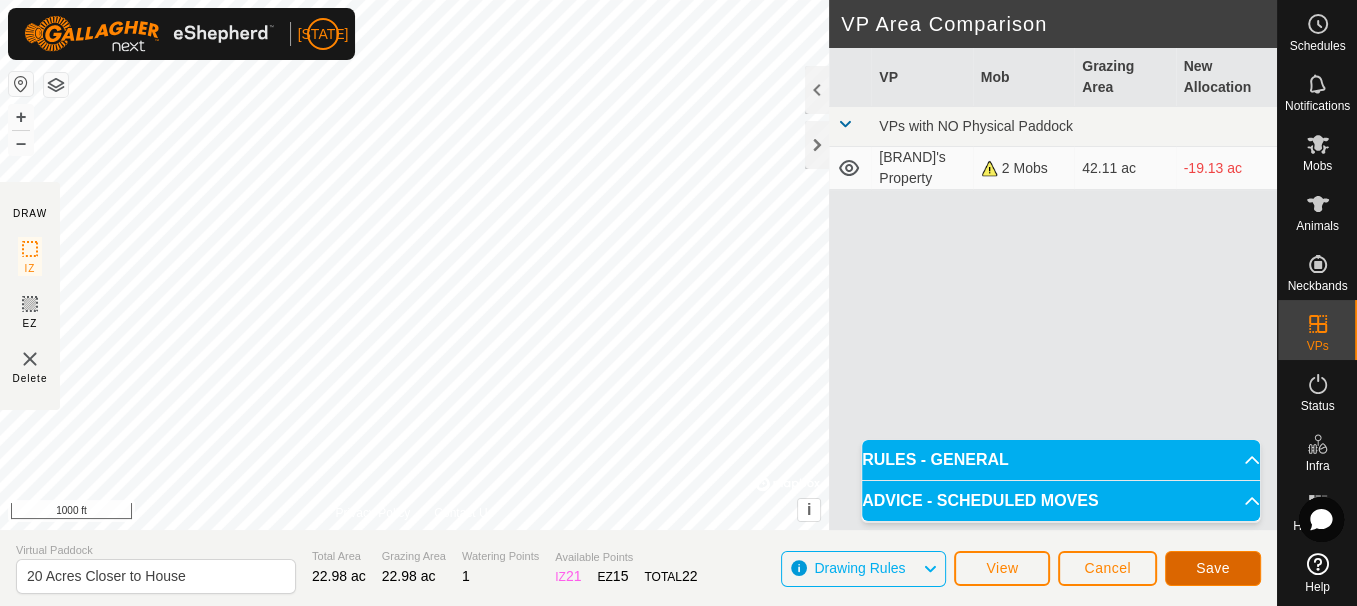 click on "Save" 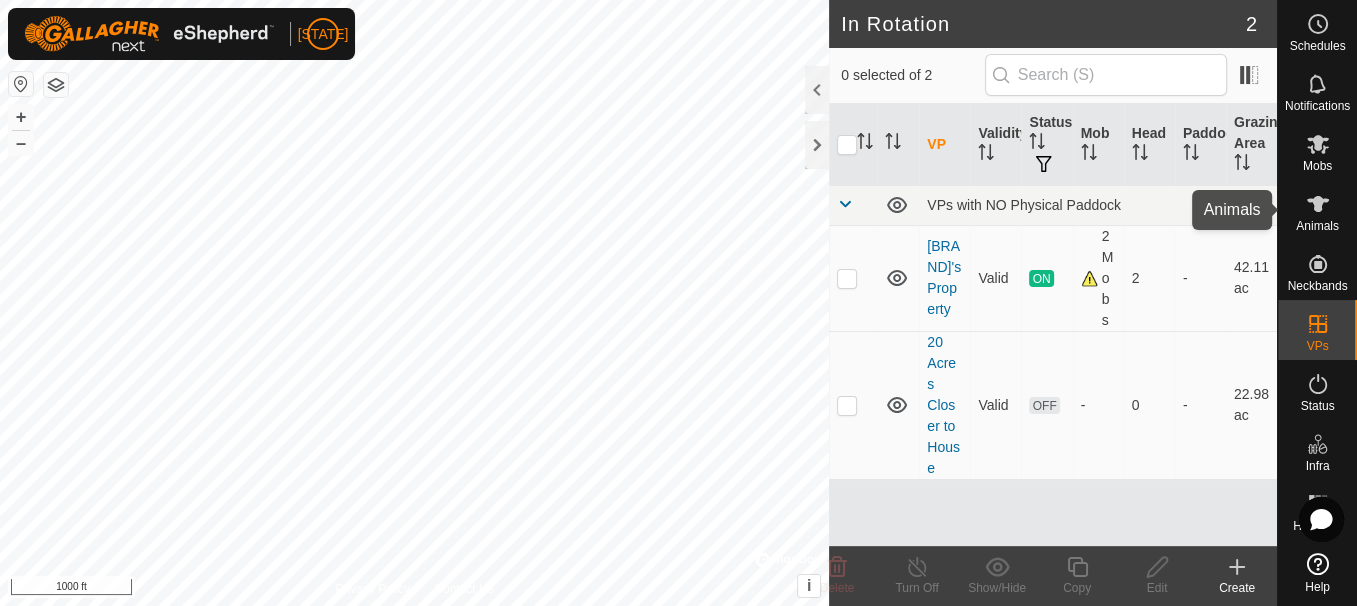 click 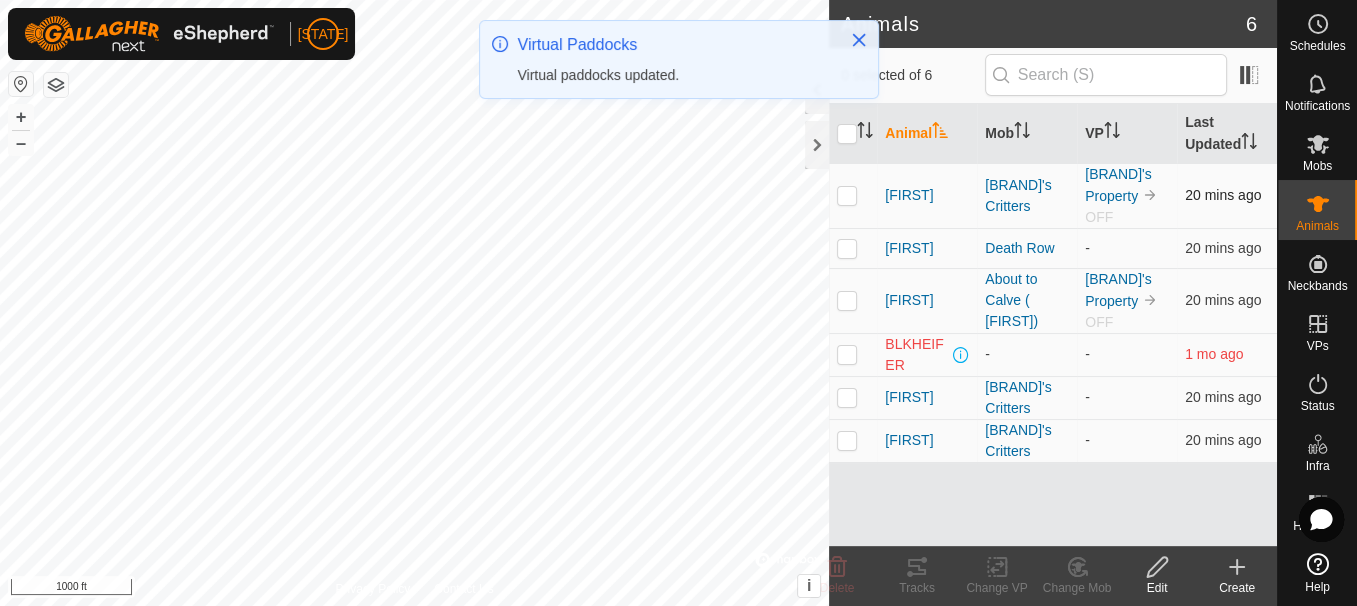 click at bounding box center [853, 195] 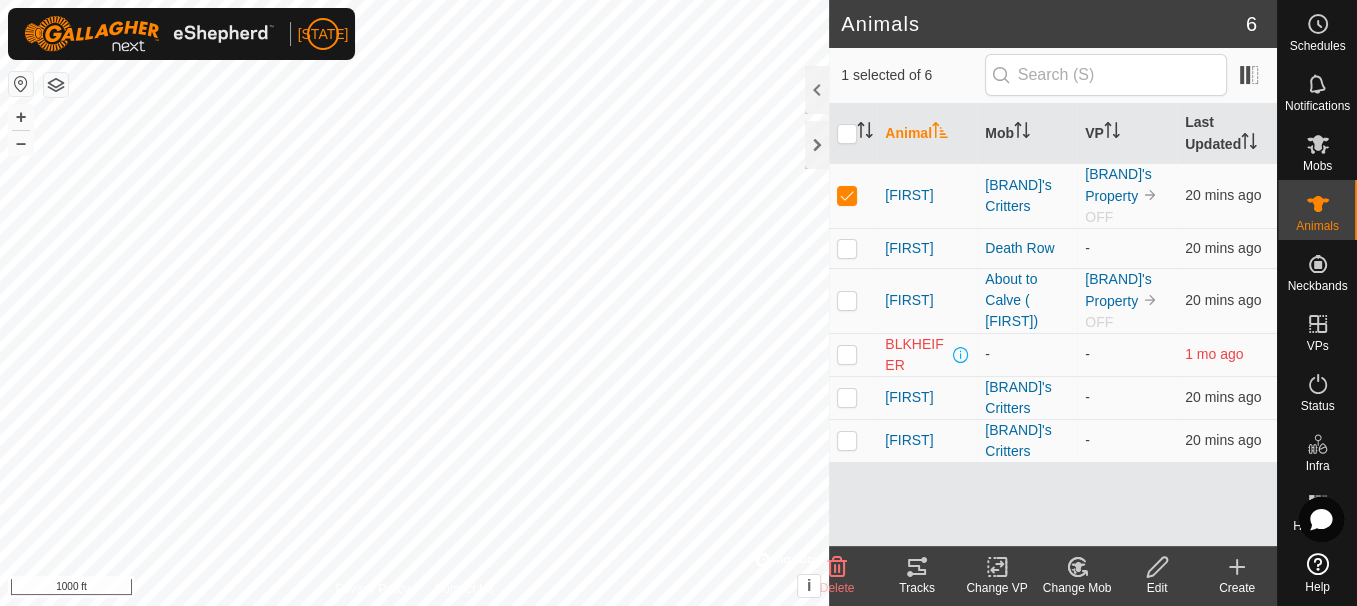 click 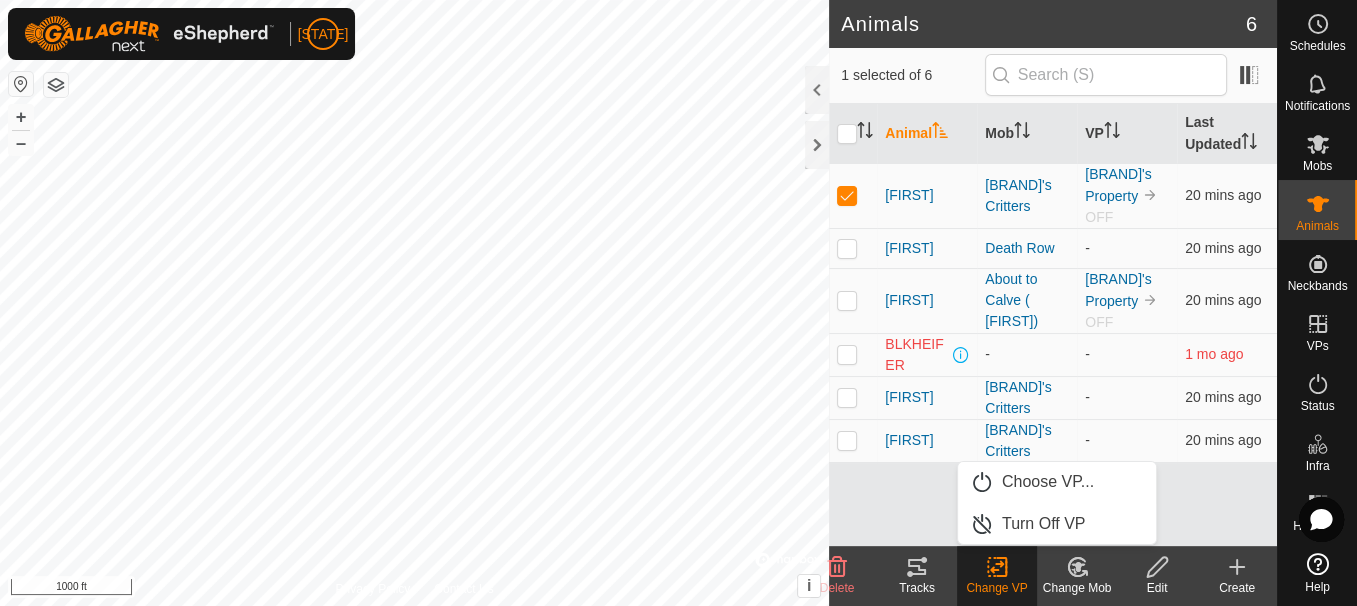 click 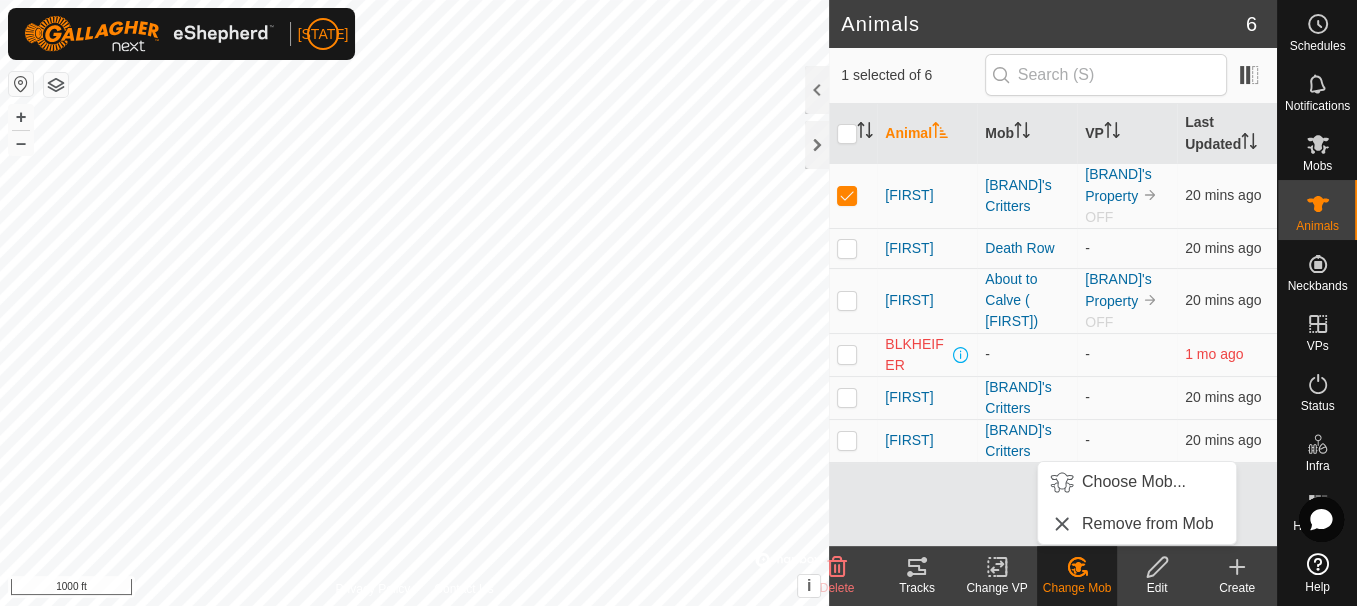 click 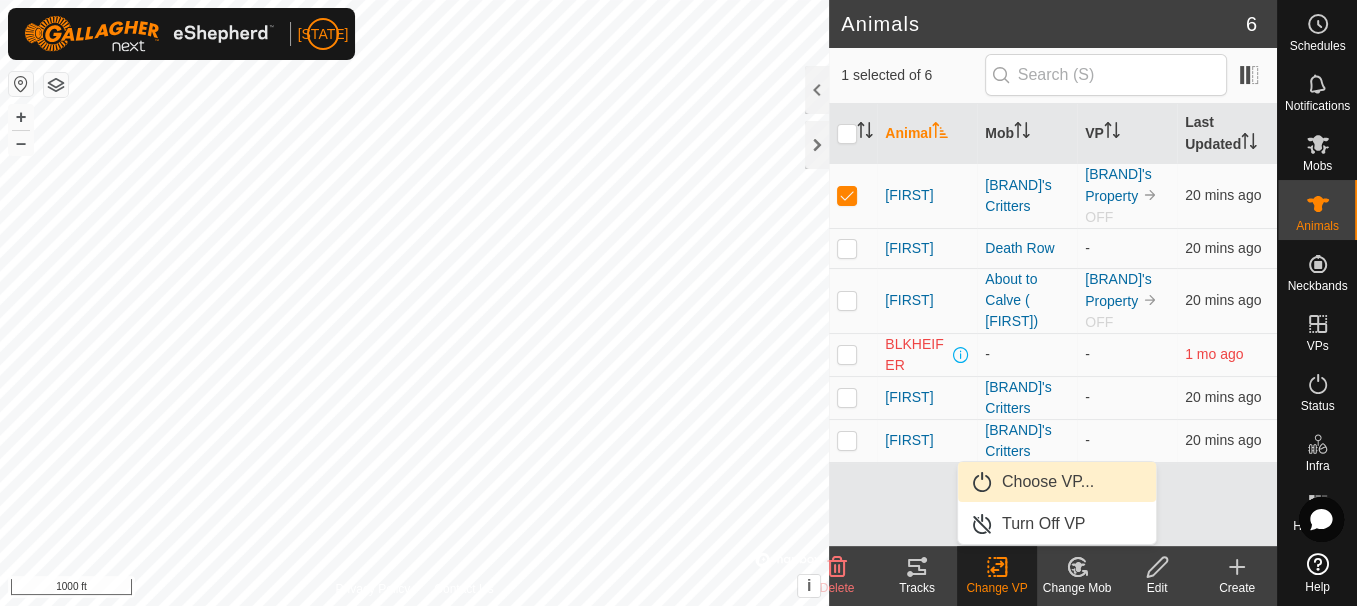 click on "Choose VP..." at bounding box center (1057, 482) 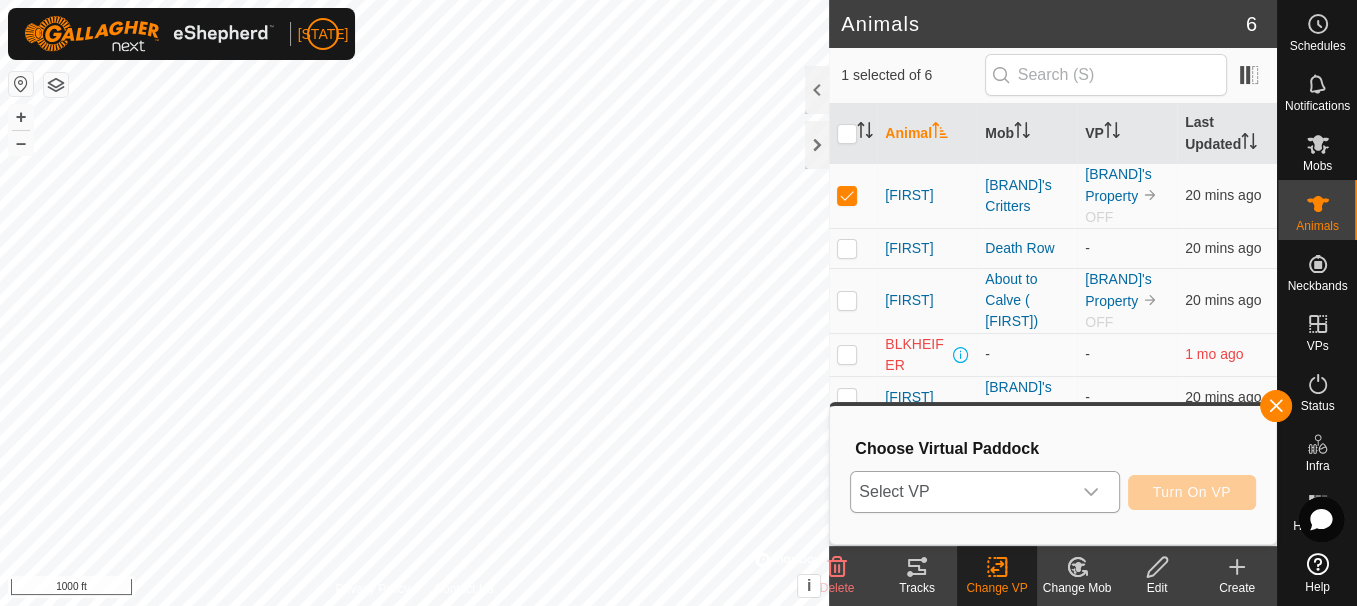 click on "Select VP" at bounding box center (960, 492) 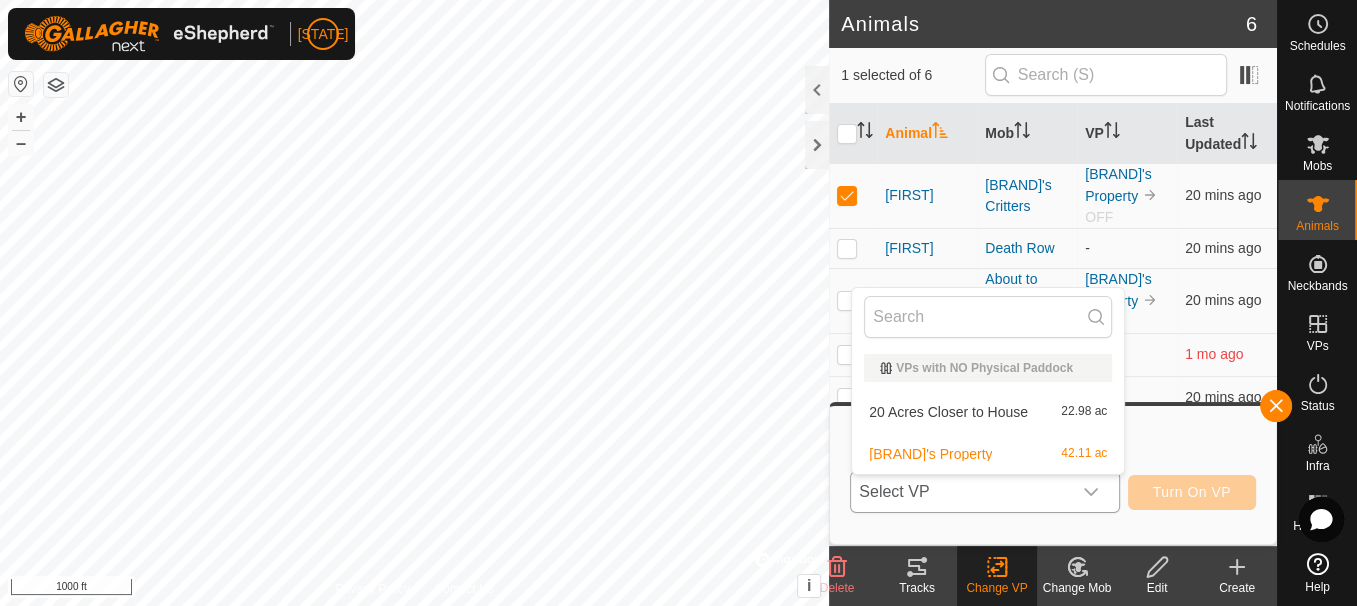 click on "20 Acres Closer to House  22.98 ac" at bounding box center (988, 412) 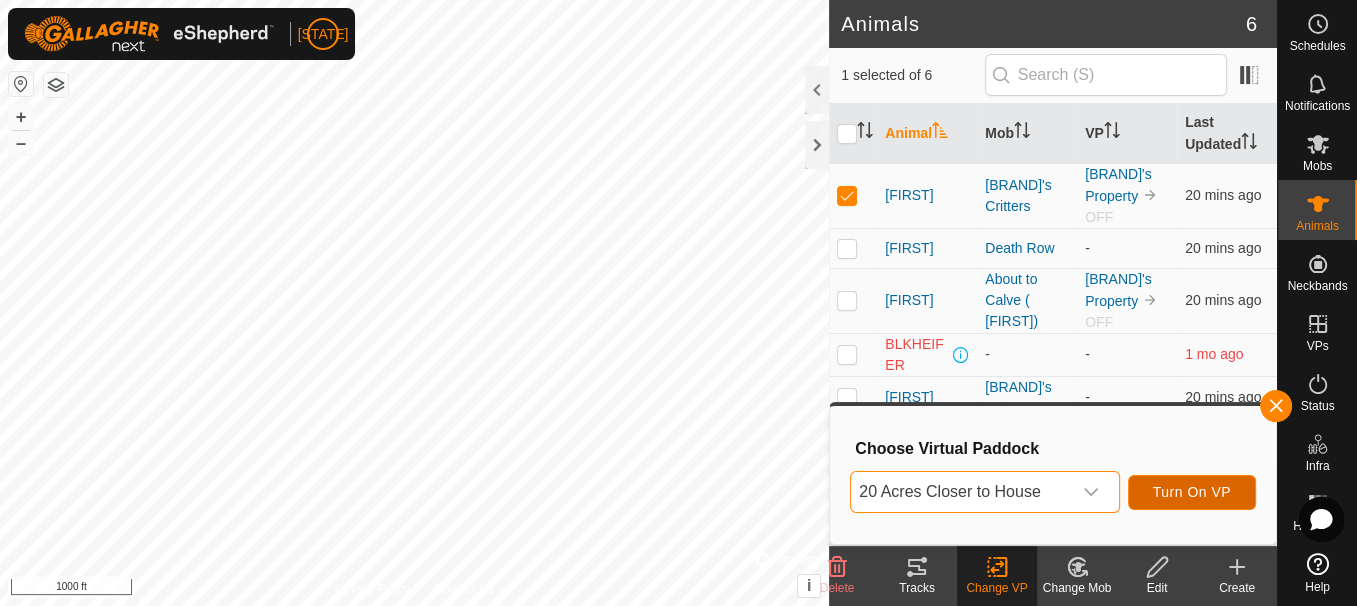 click on "Turn On VP" at bounding box center (1192, 492) 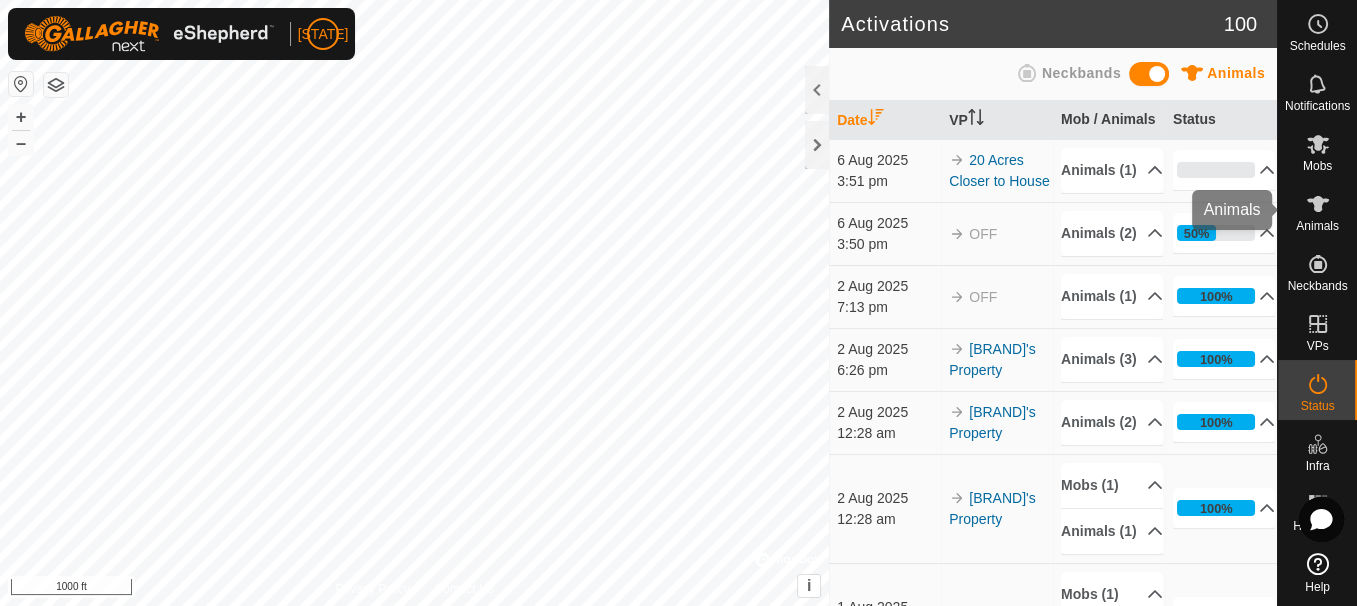 click 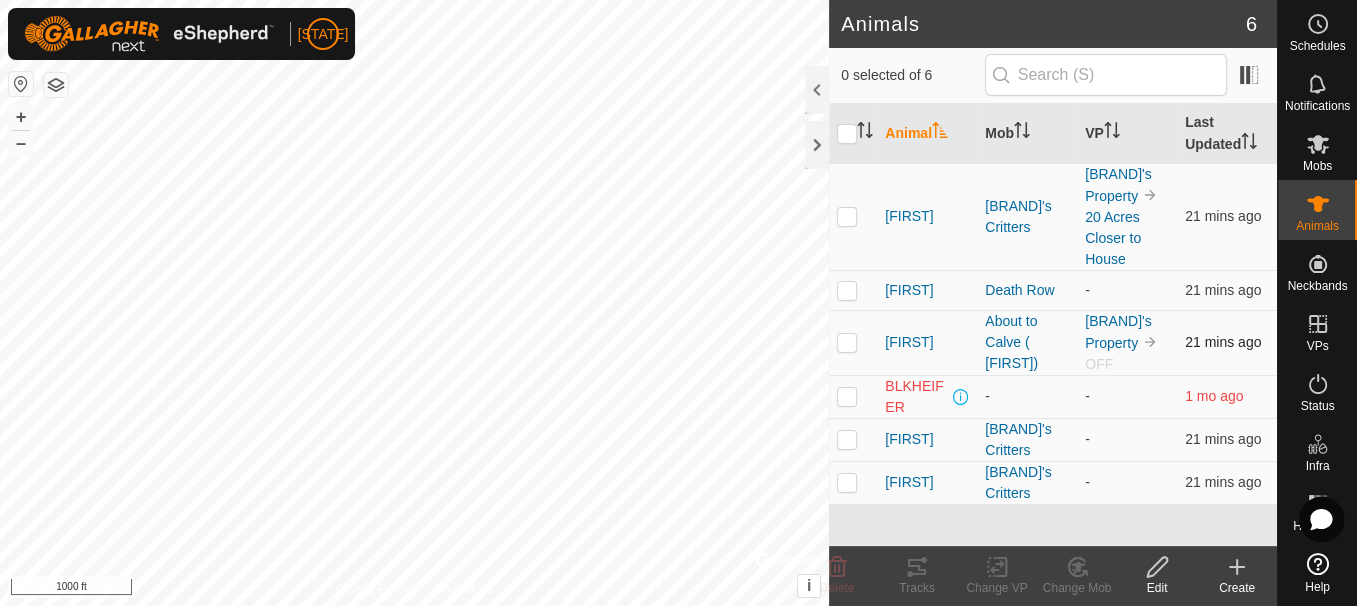 click at bounding box center [847, 342] 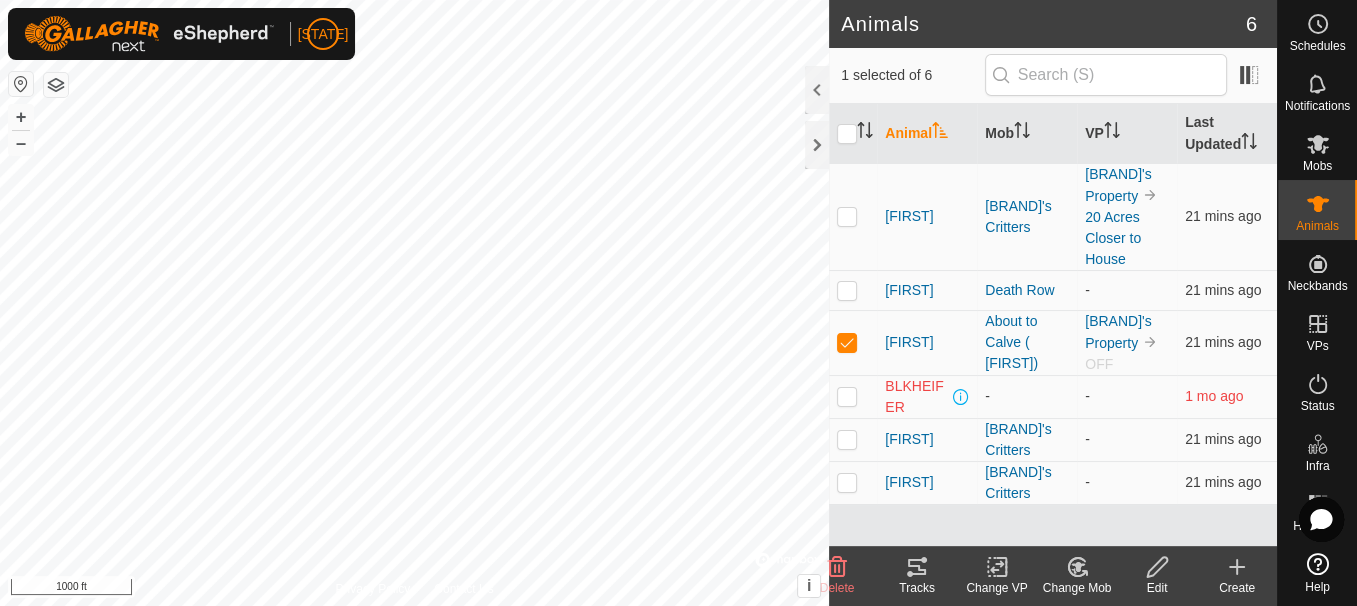 click on "Change VP" 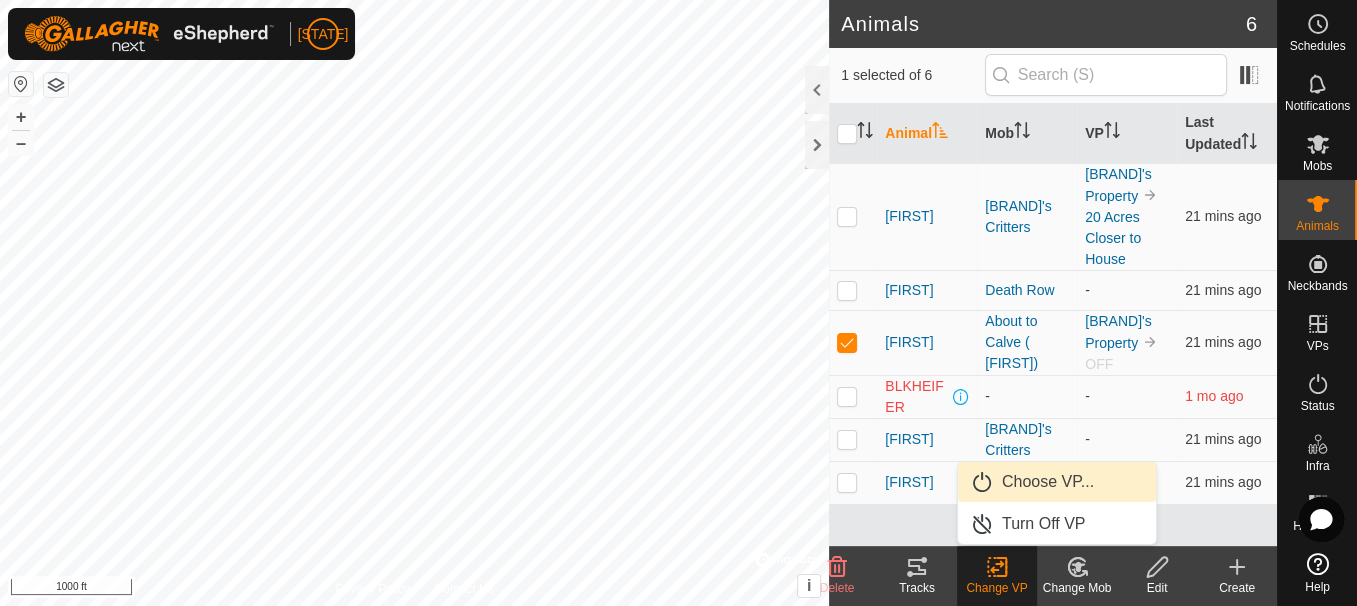 click on "Choose VP..." at bounding box center (1057, 482) 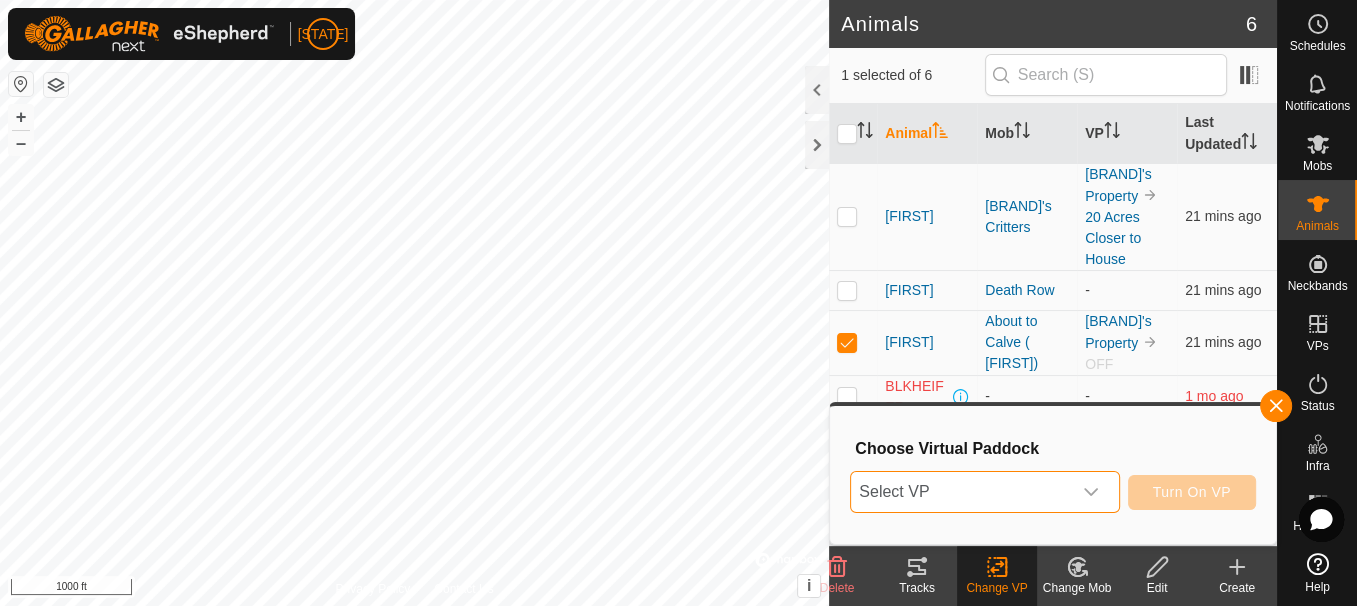 click on "Select VP" at bounding box center (960, 492) 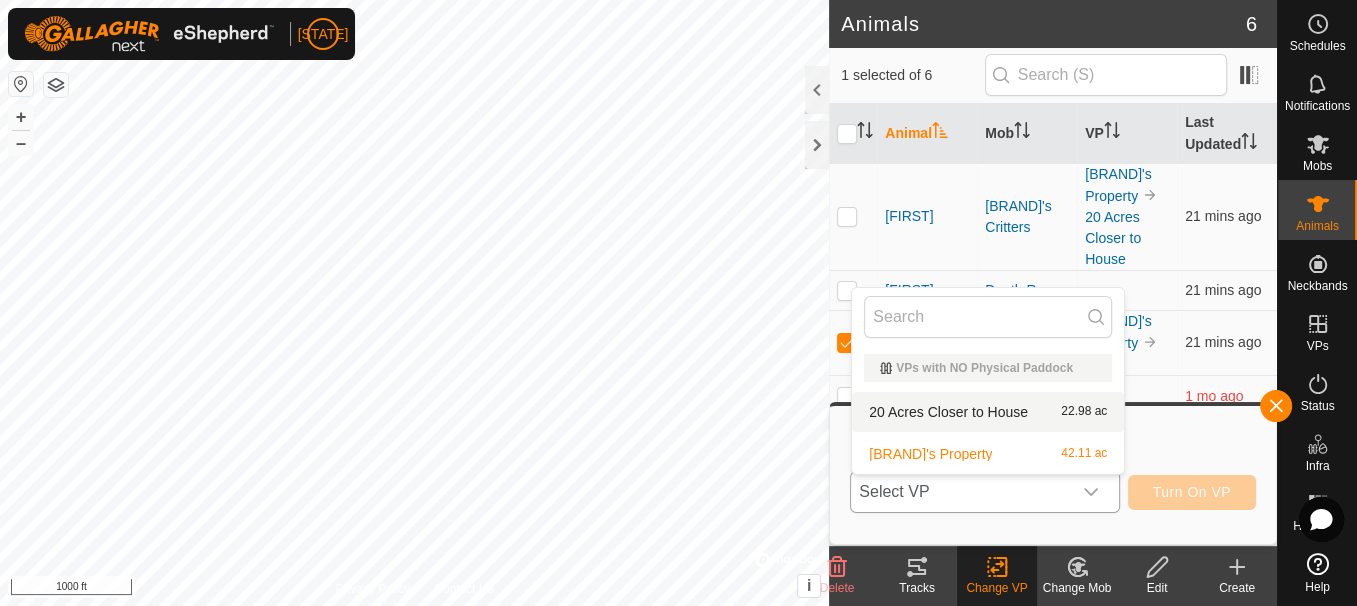 click on "20 Acres Closer to House  22.98 ac" at bounding box center (988, 412) 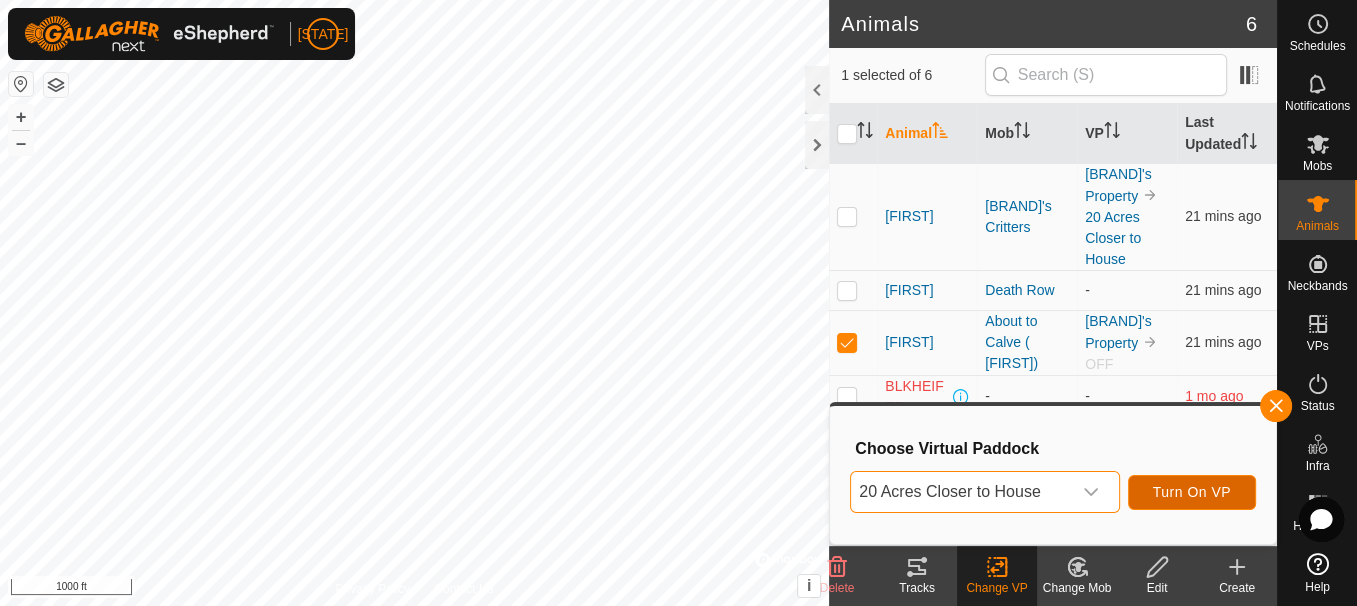 click on "Turn On VP" at bounding box center [1192, 492] 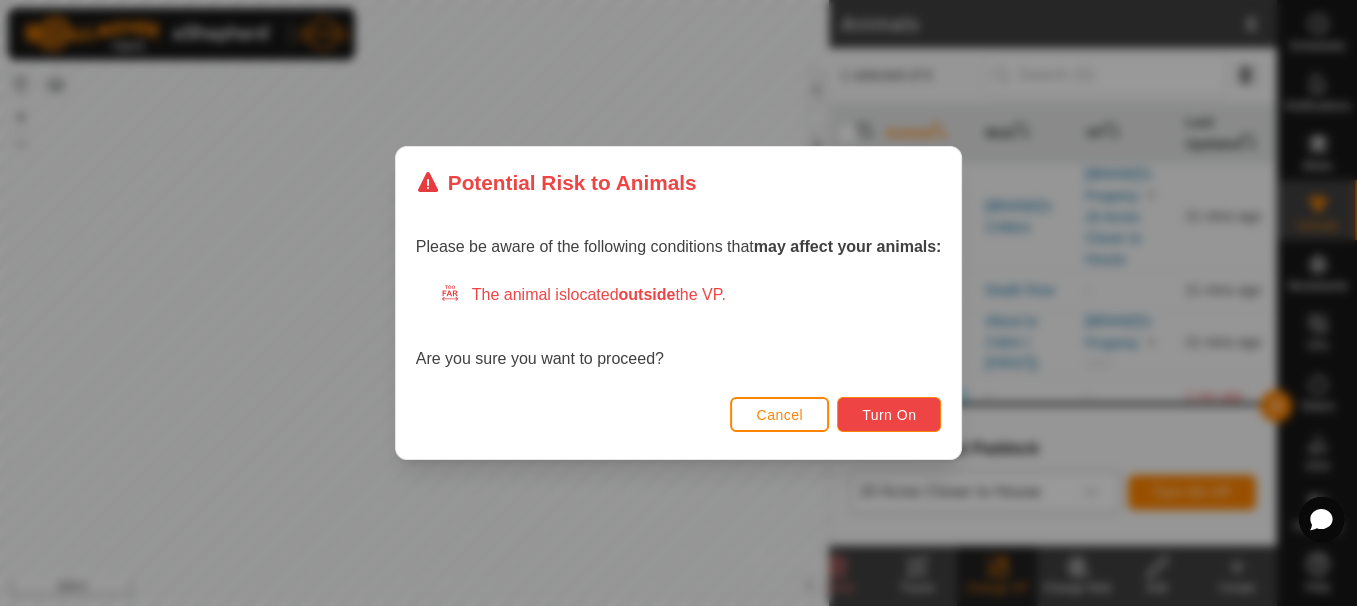 click on "Turn On" at bounding box center (889, 414) 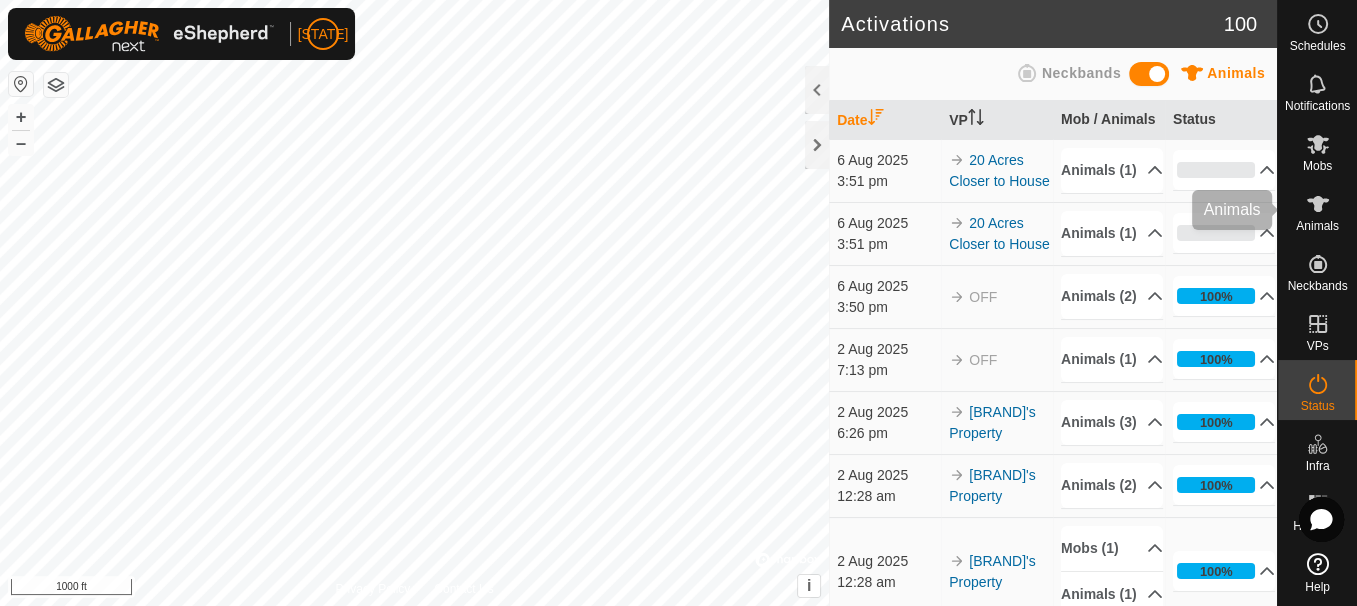 click at bounding box center [1318, 204] 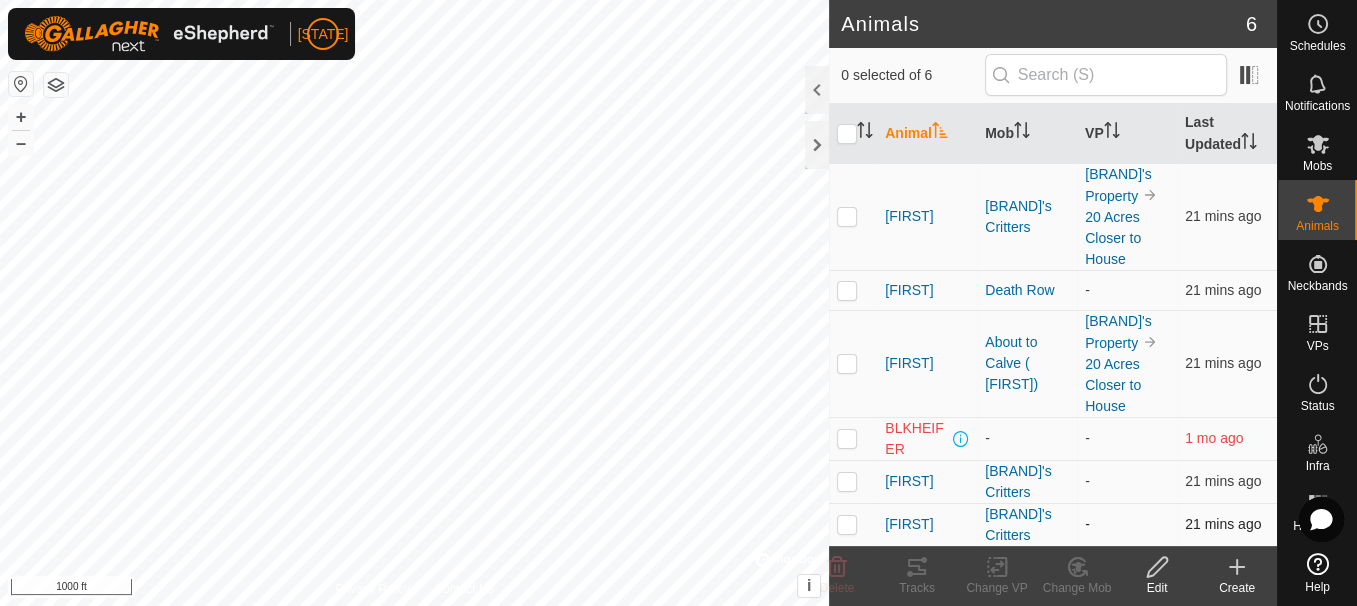 click at bounding box center [847, 524] 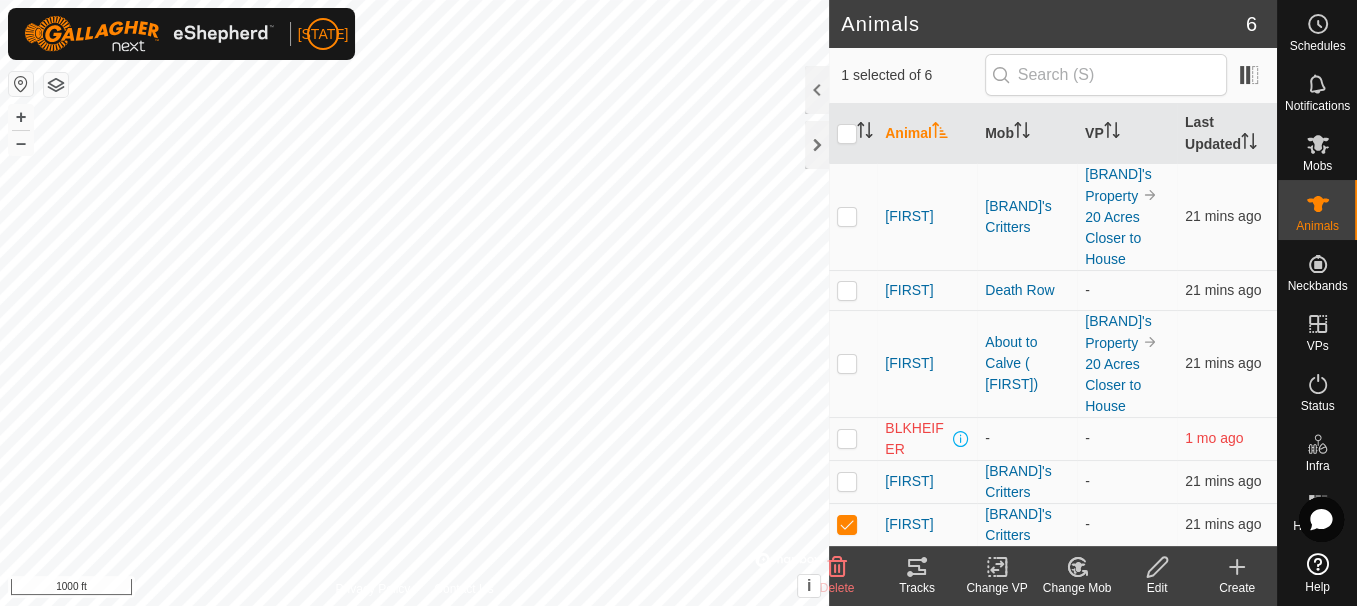 click 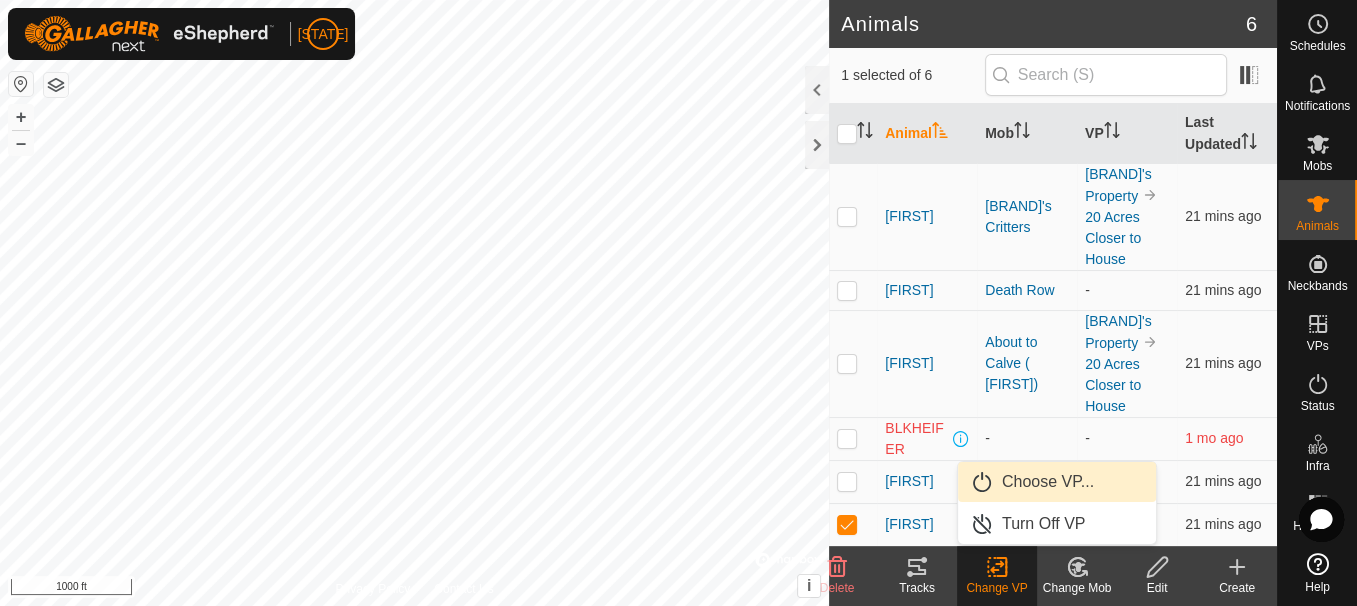 click on "Choose VP..." at bounding box center (1057, 482) 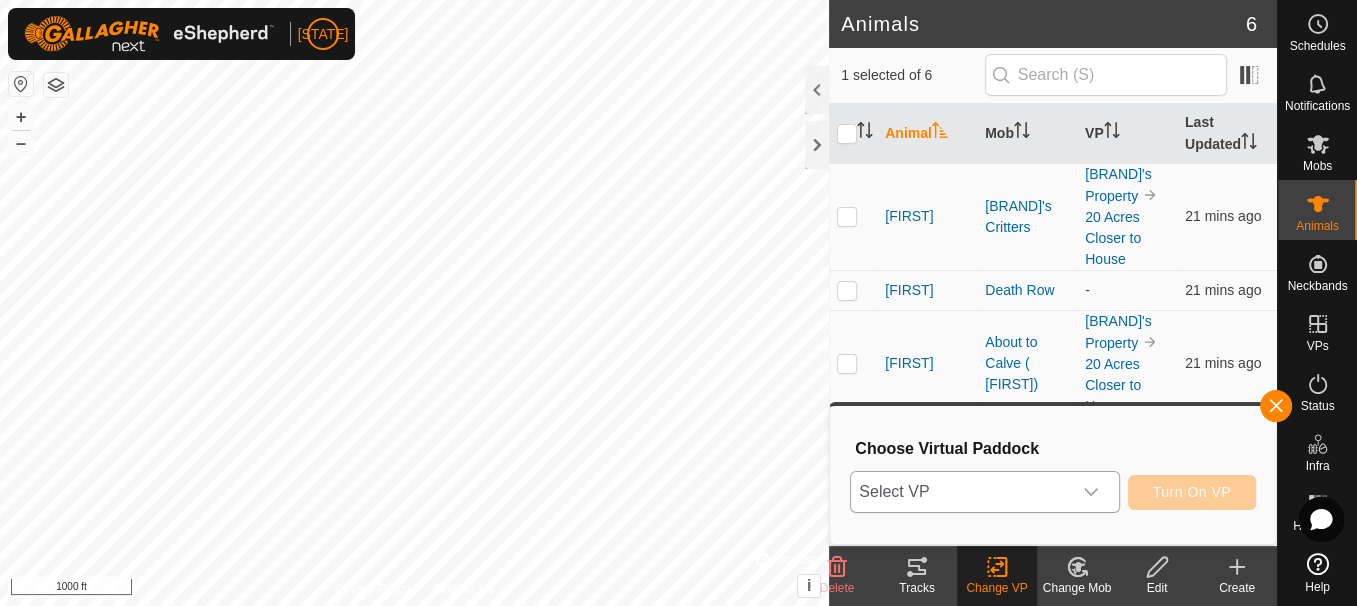 click on "Select VP" at bounding box center [960, 492] 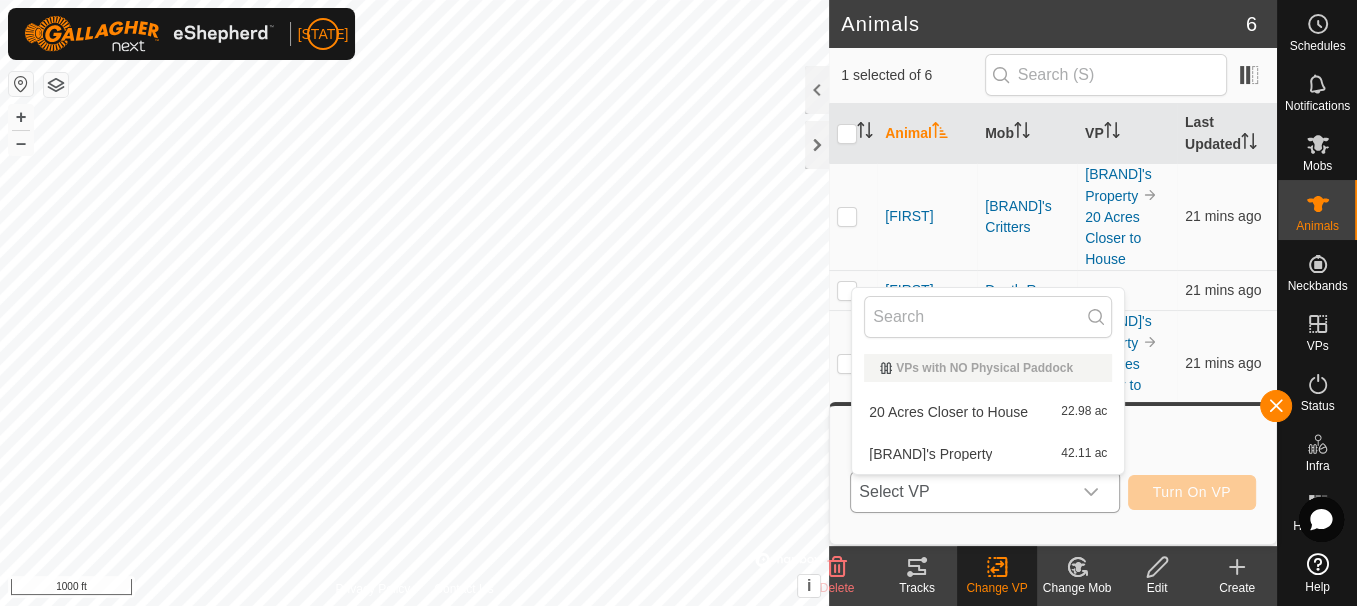 click on "20 Acres Closer to House  22.98 ac" at bounding box center (988, 412) 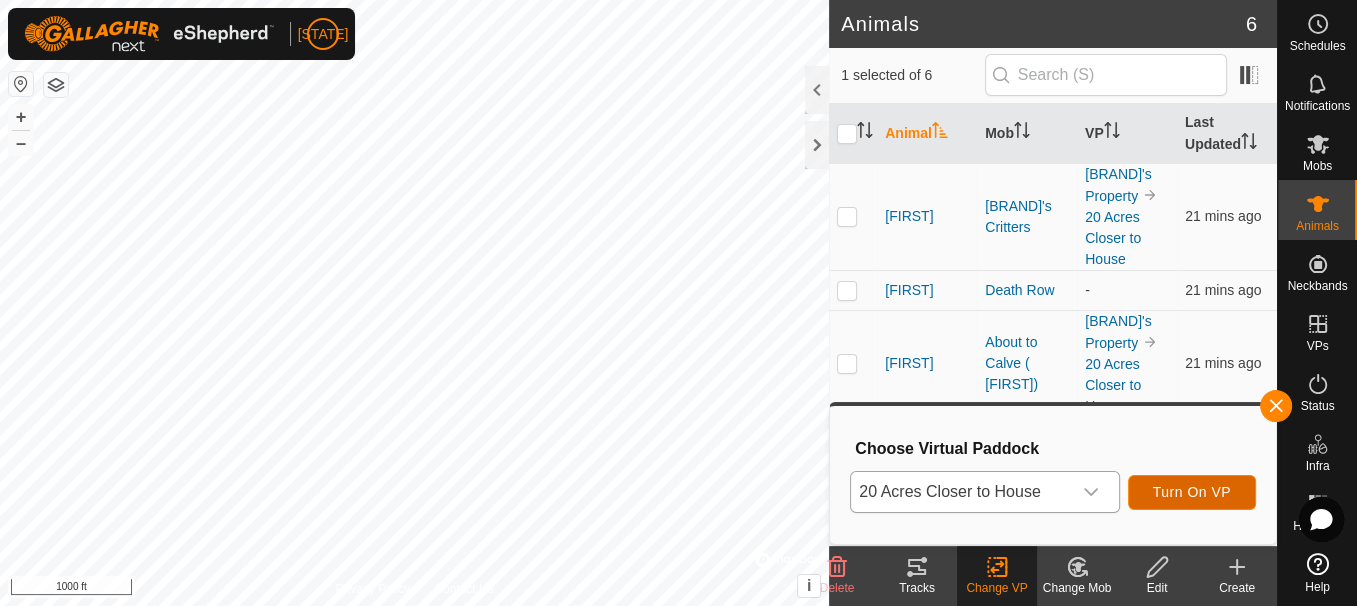 click on "Turn On VP" at bounding box center [1192, 492] 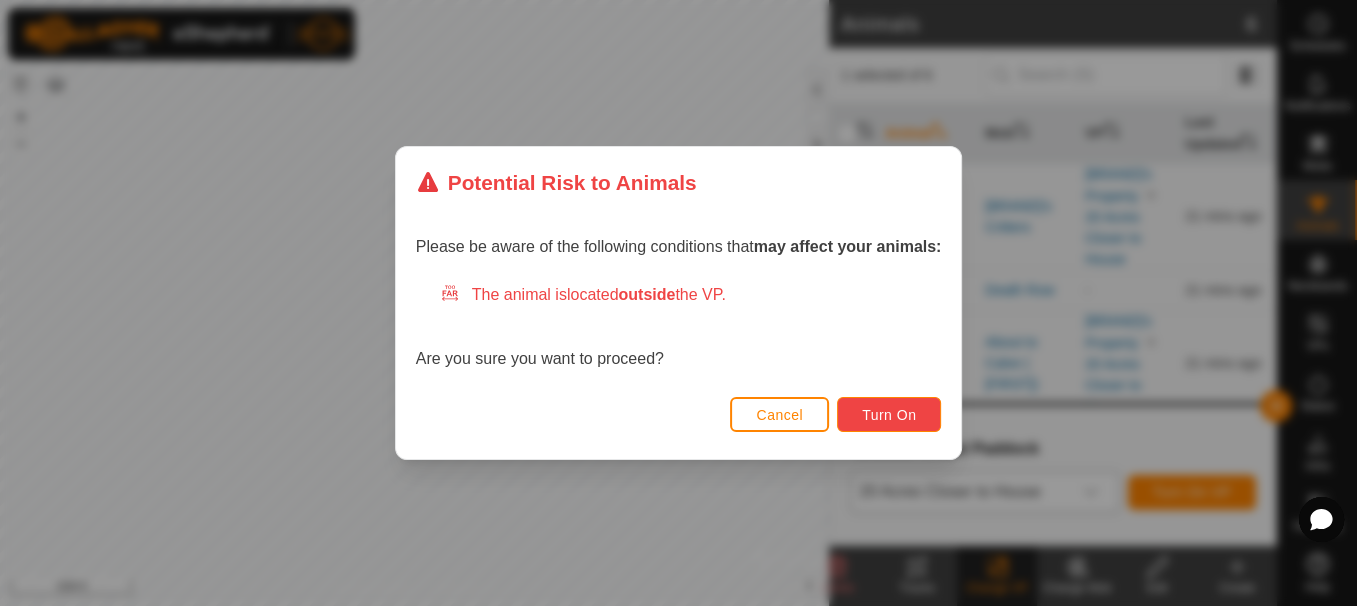 click on "Turn On" at bounding box center (889, 415) 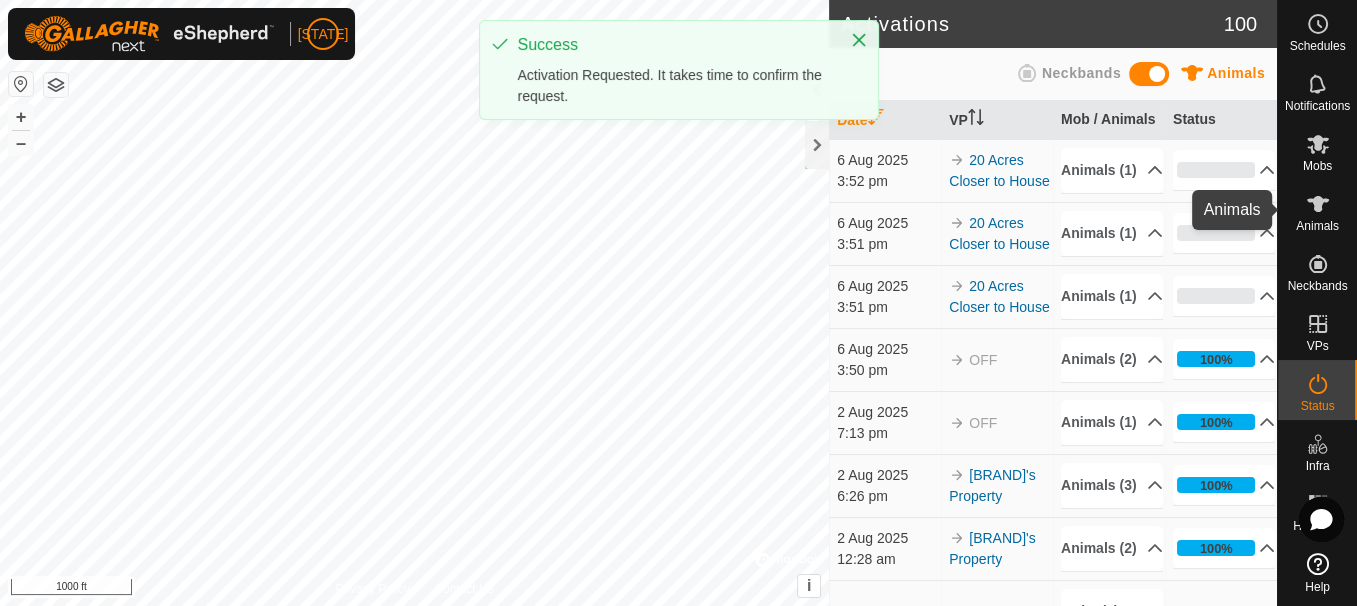 click 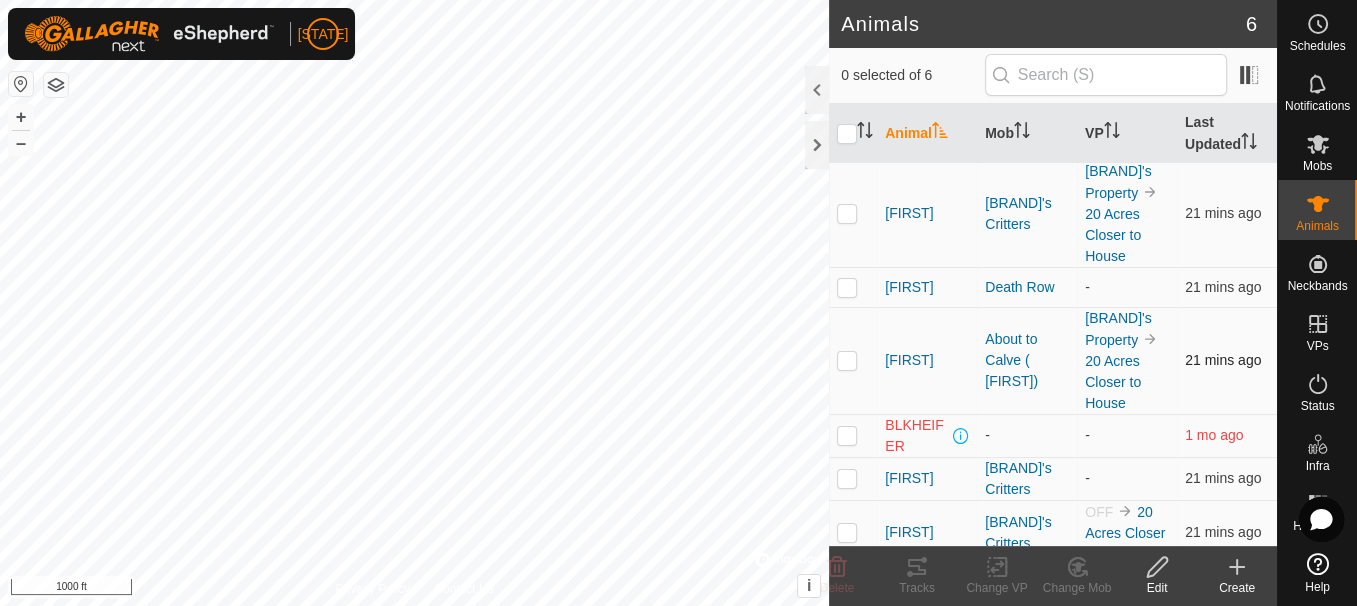 scroll, scrollTop: 0, scrollLeft: 0, axis: both 